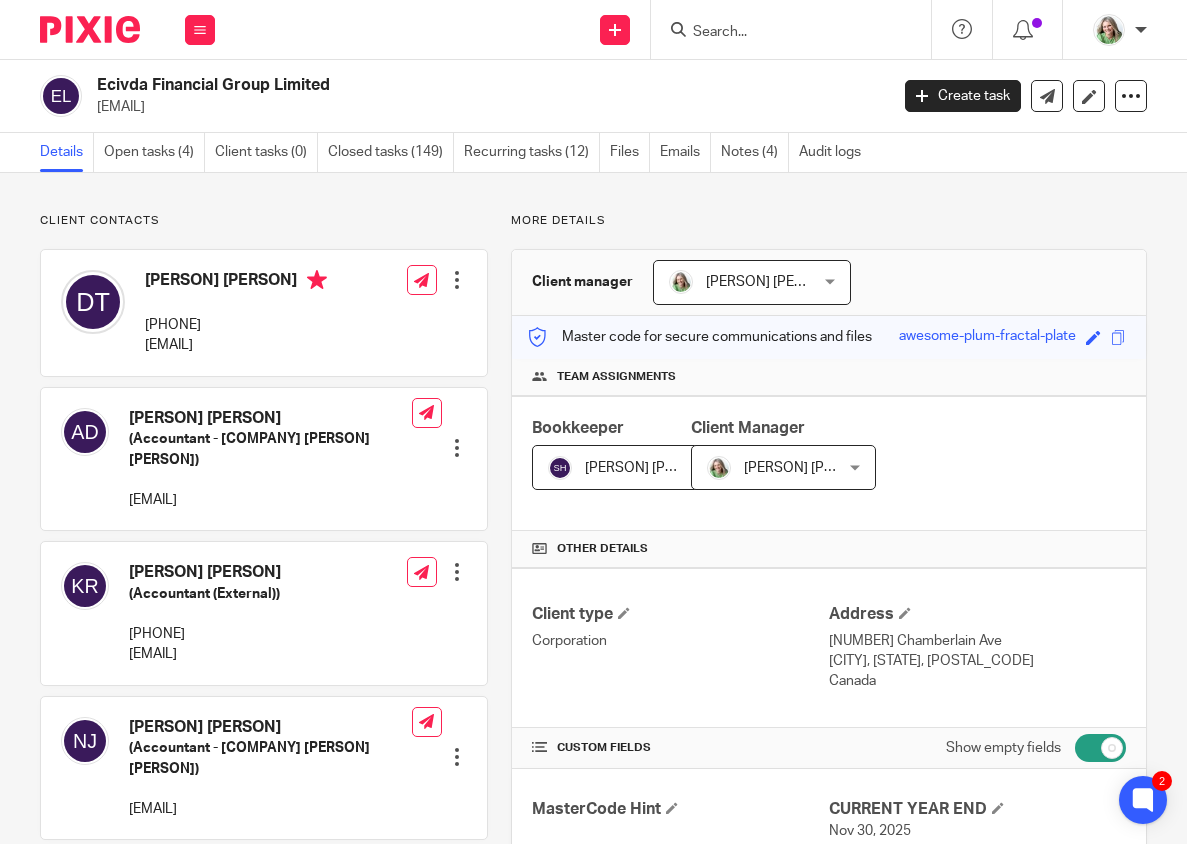 scroll, scrollTop: 0, scrollLeft: 0, axis: both 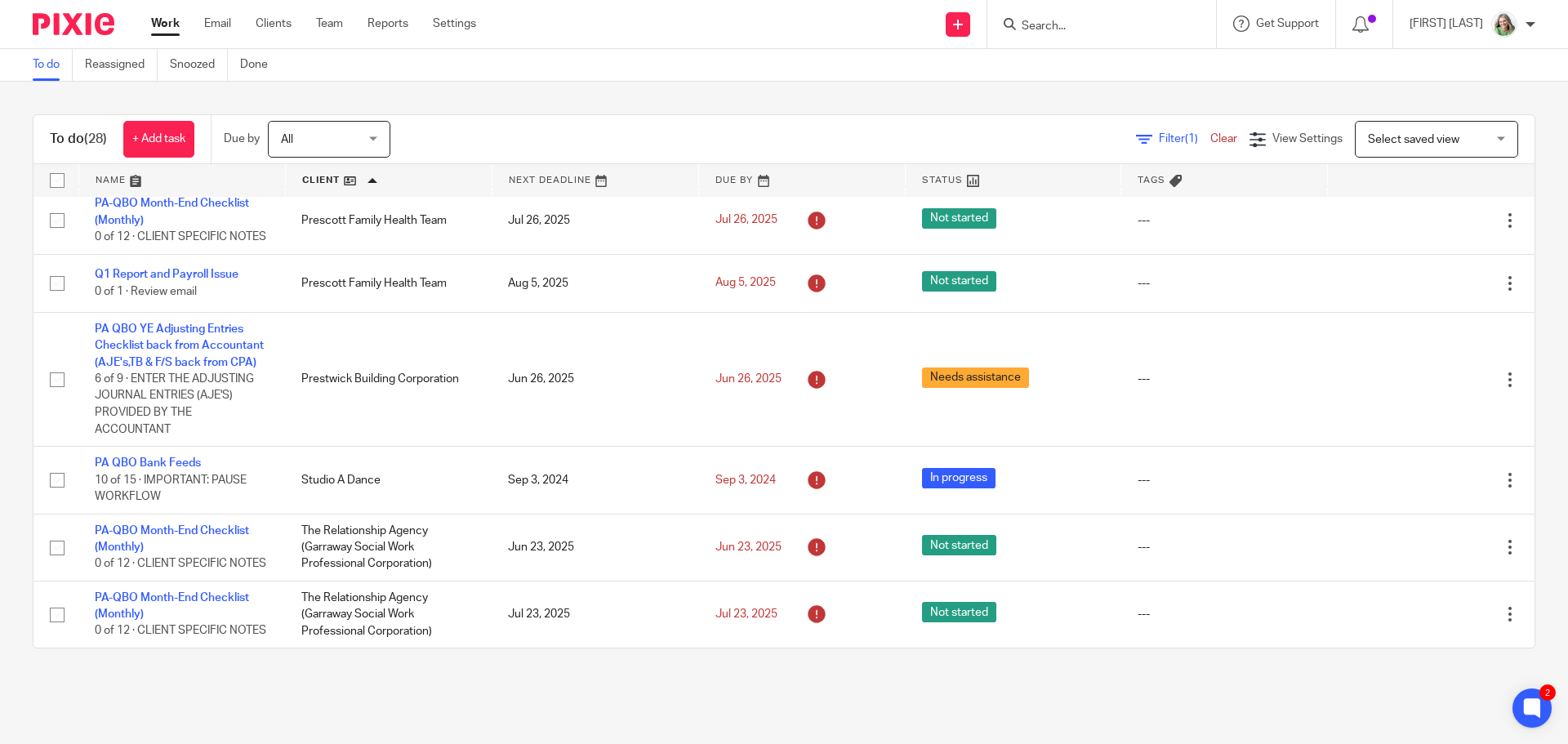 click at bounding box center (389, 180) 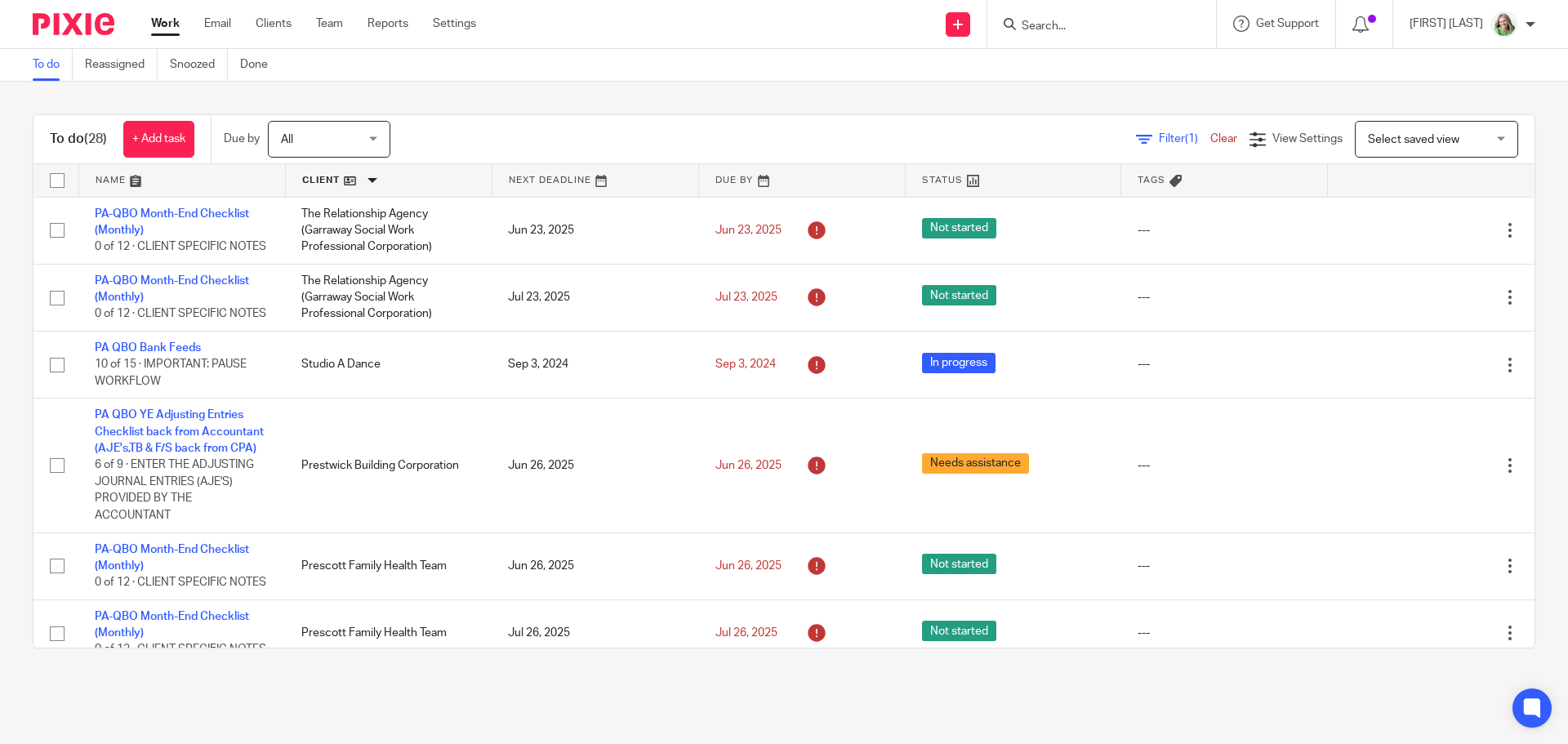 scroll, scrollTop: 0, scrollLeft: 0, axis: both 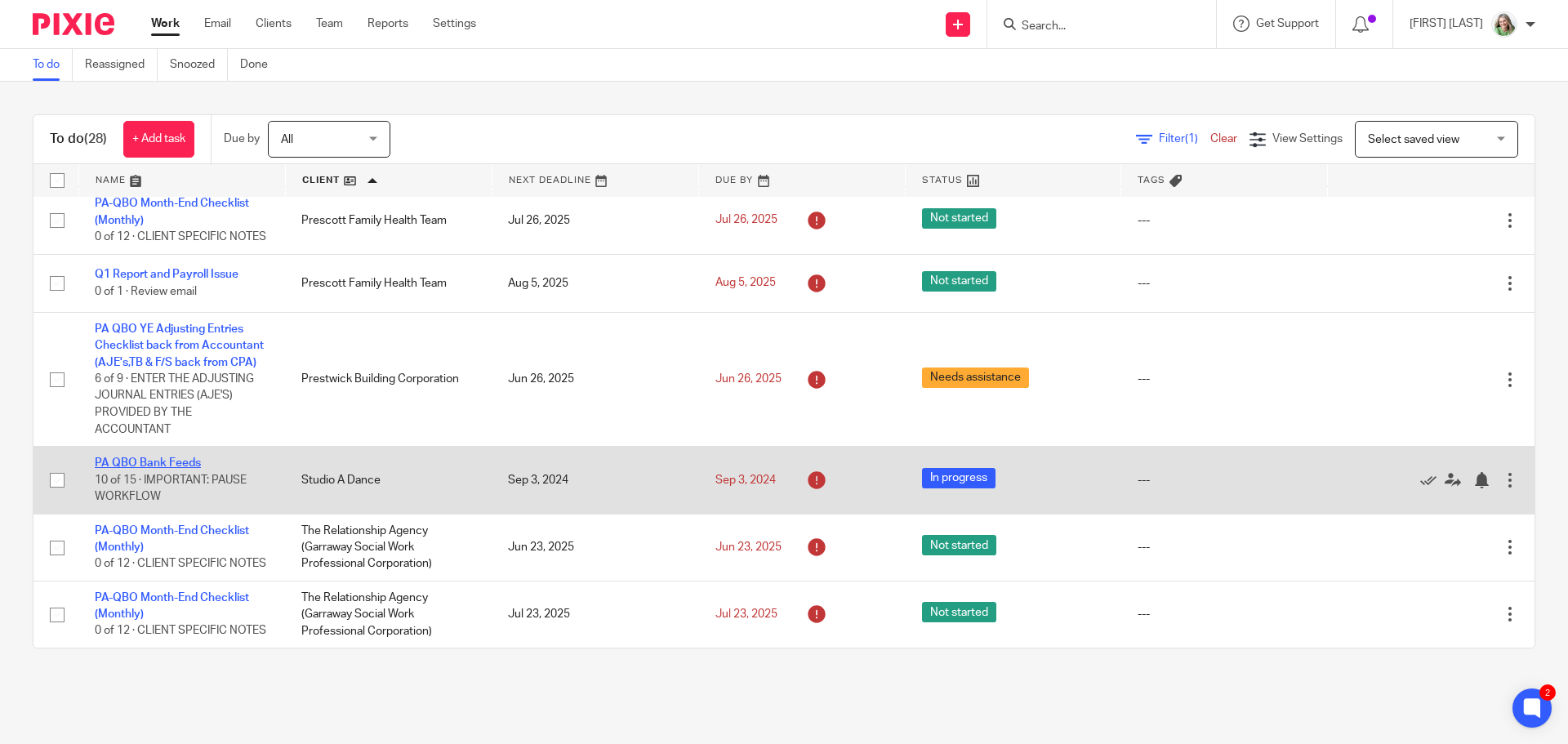 click on "PA QBO Bank Feeds" at bounding box center [148, 463] 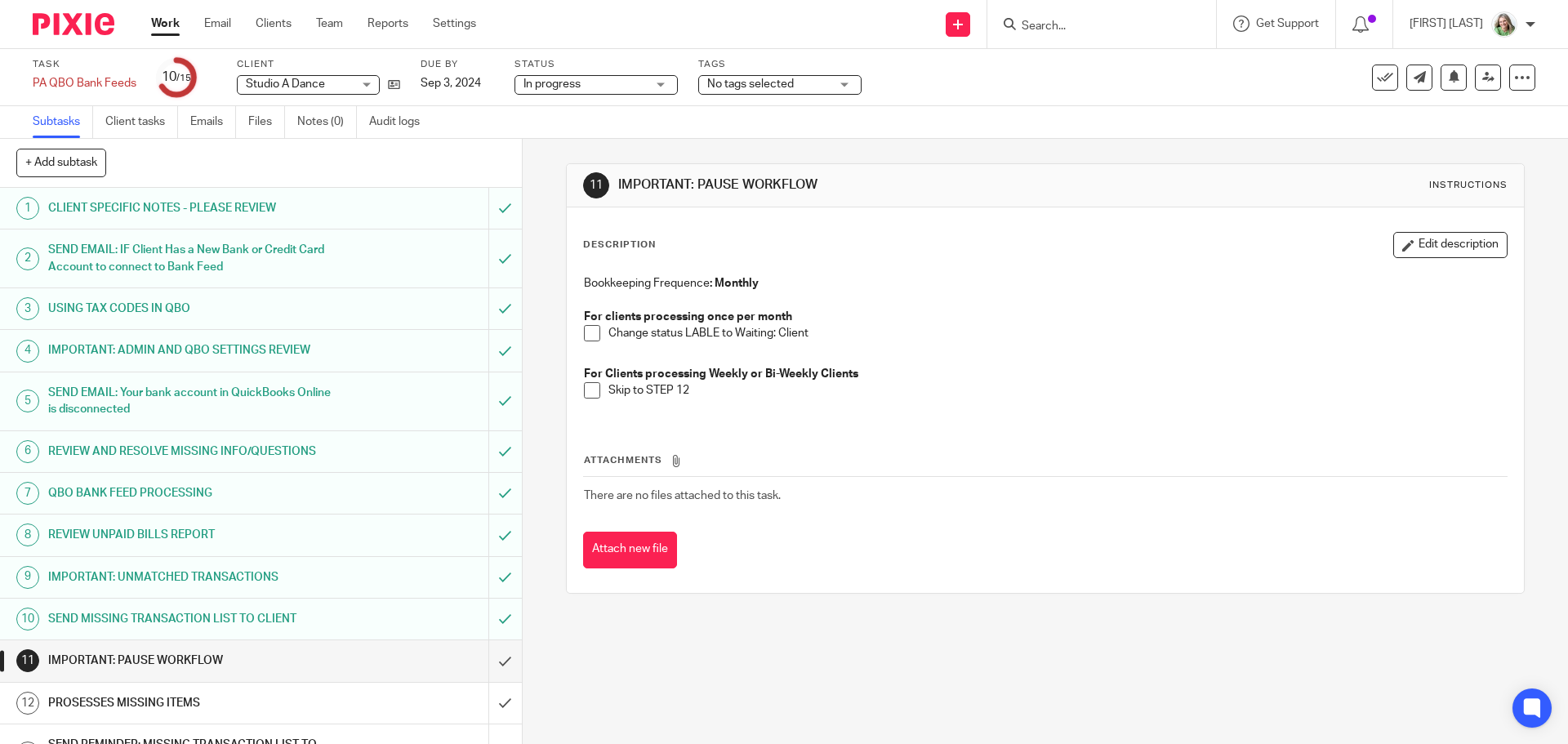 scroll, scrollTop: 0, scrollLeft: 0, axis: both 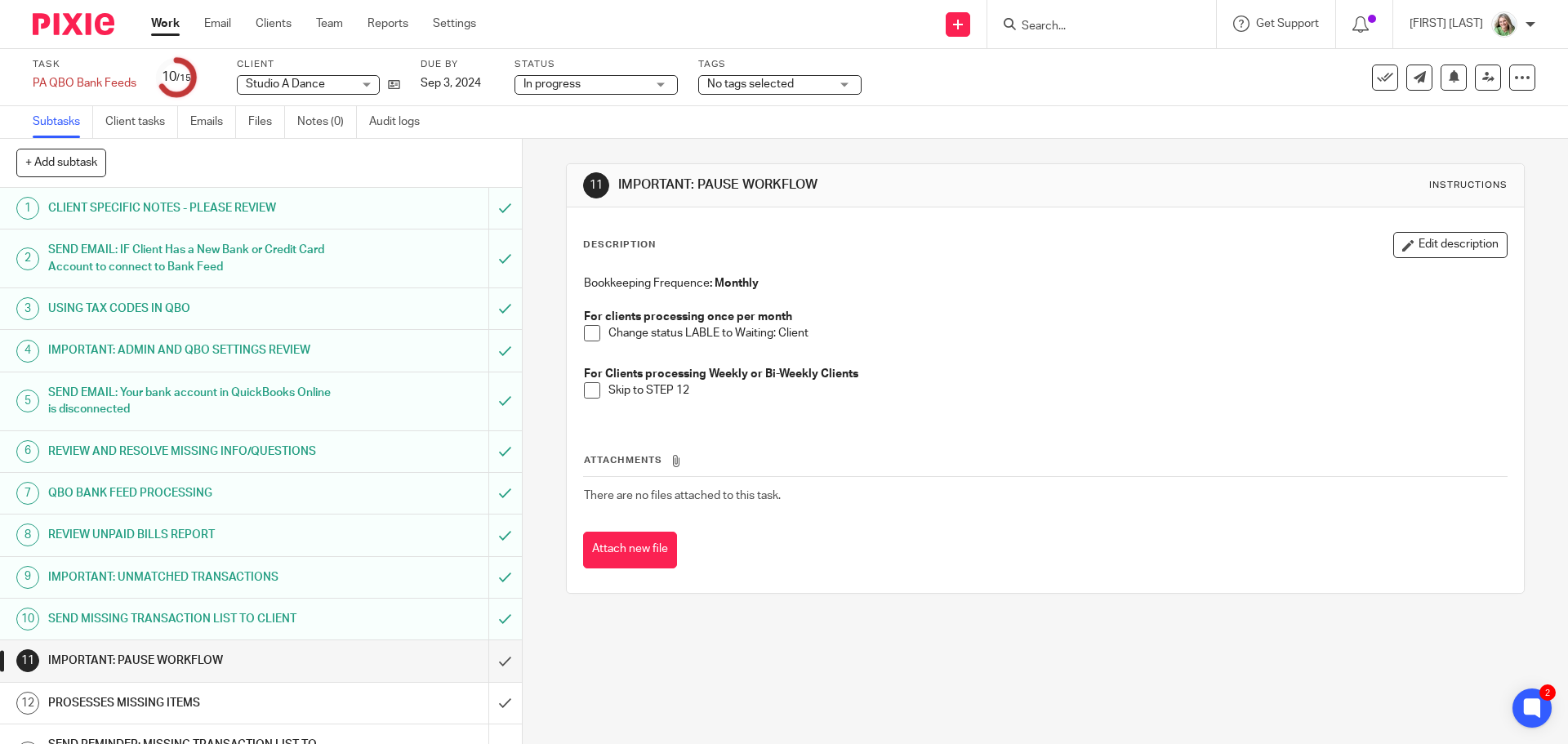 click at bounding box center (1094, 27) 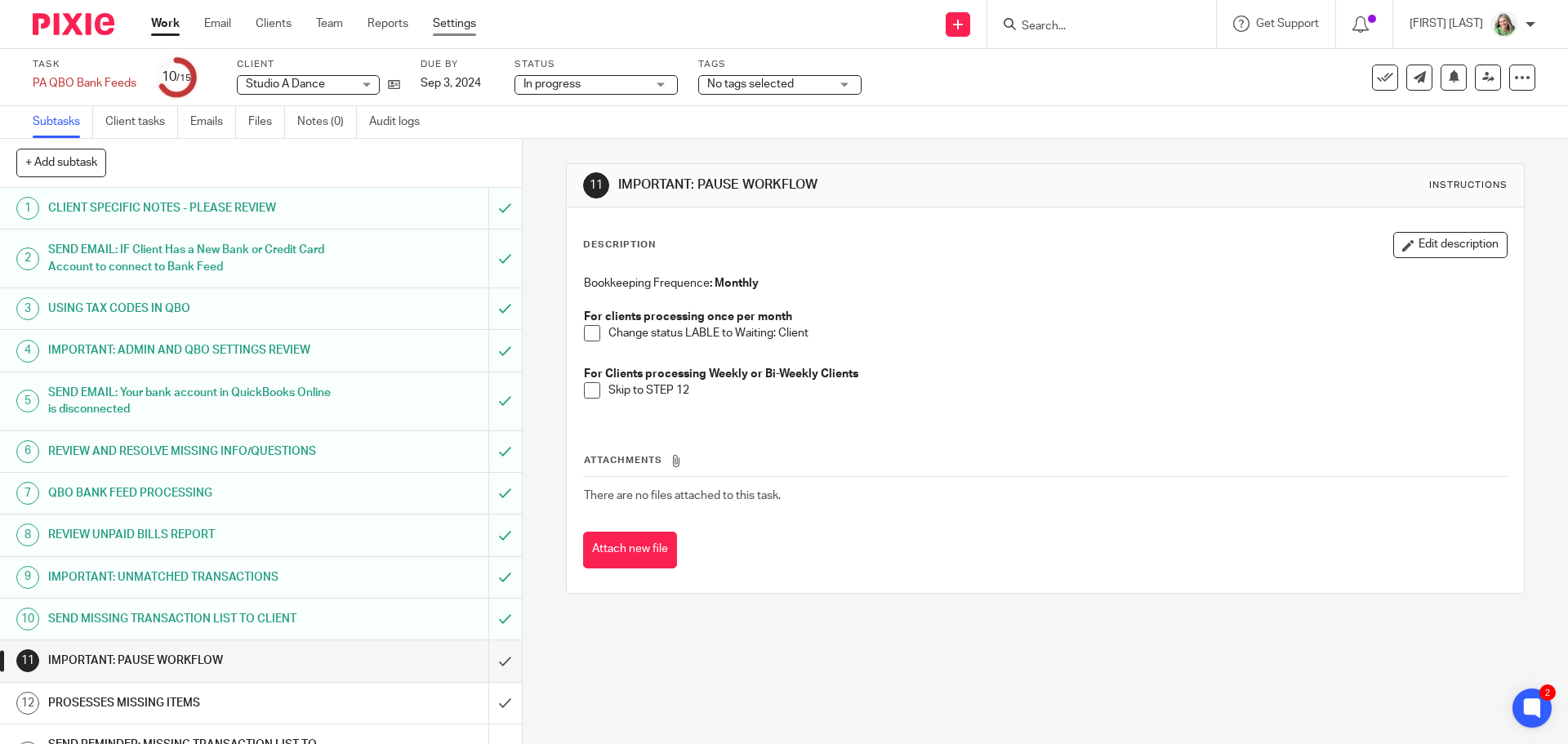 click on "Settings" at bounding box center (454, 24) 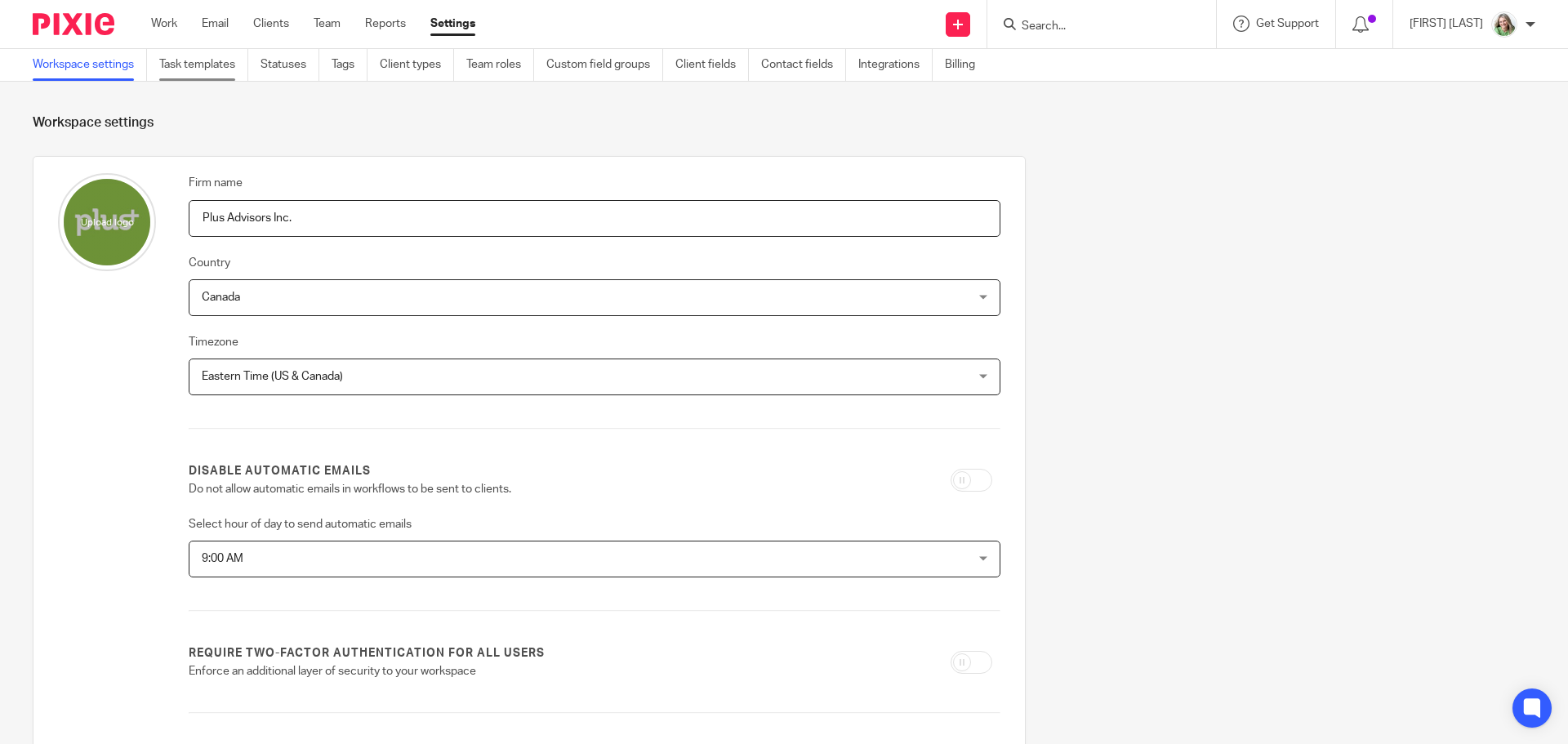 scroll, scrollTop: 0, scrollLeft: 0, axis: both 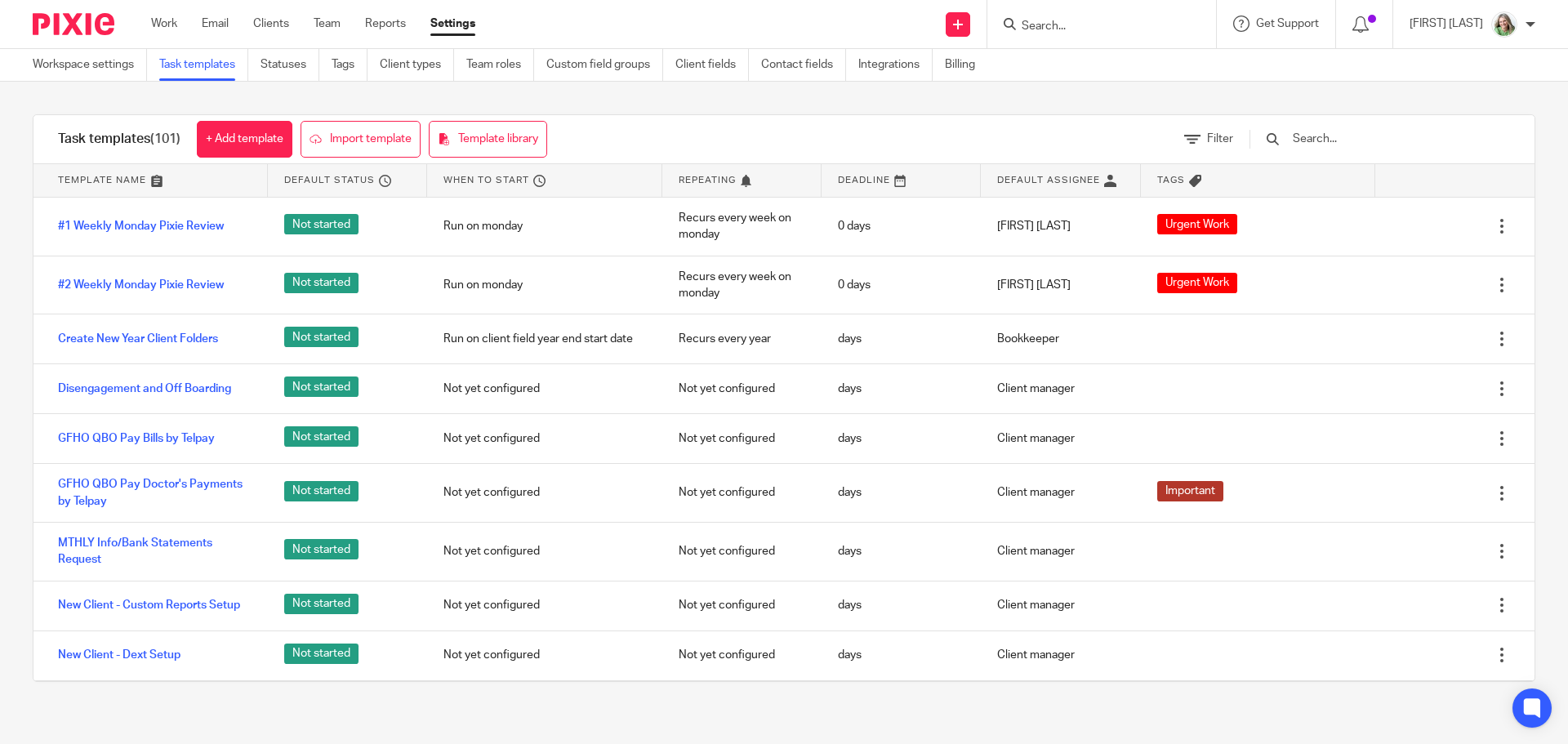 click at bounding box center (1386, 139) 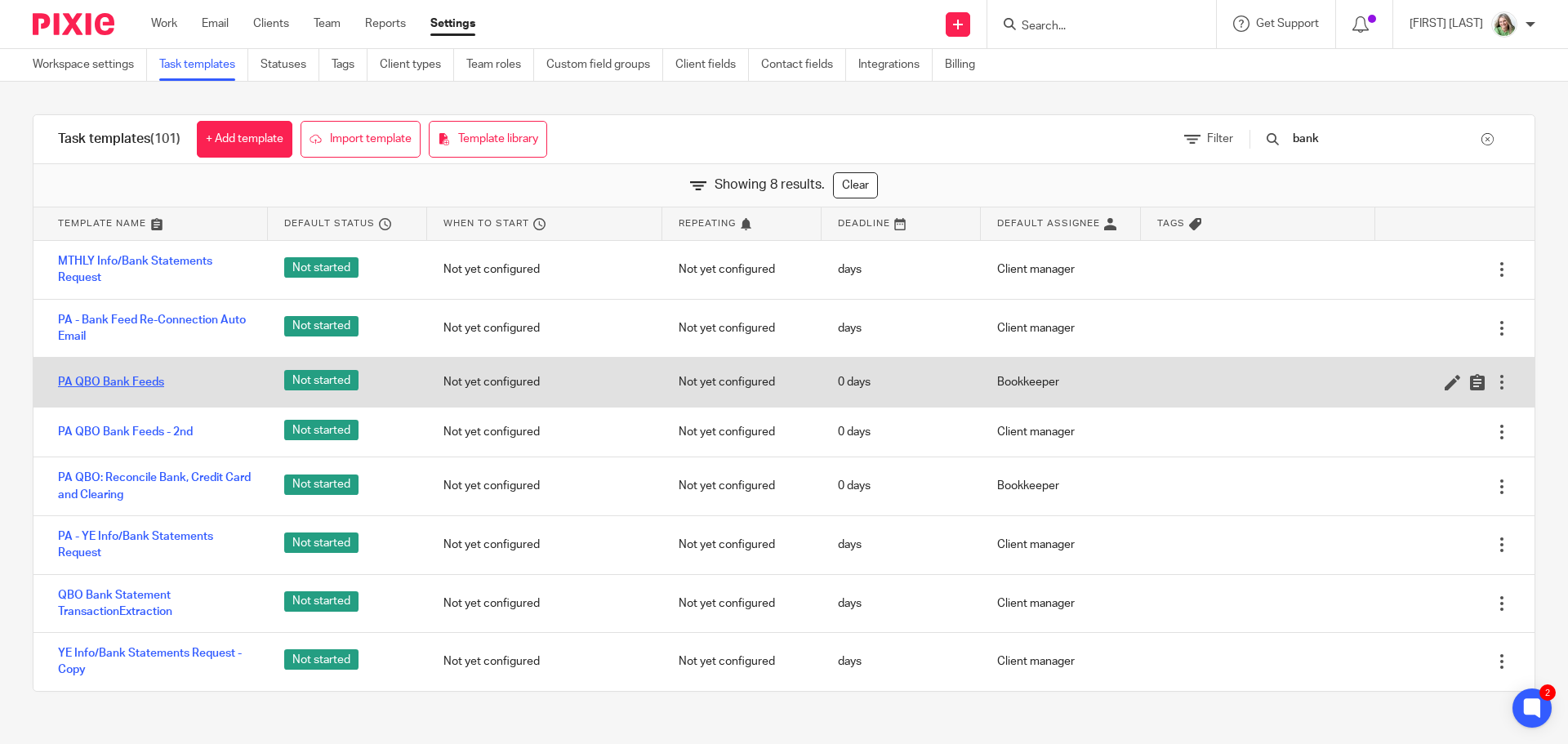 type on "bank" 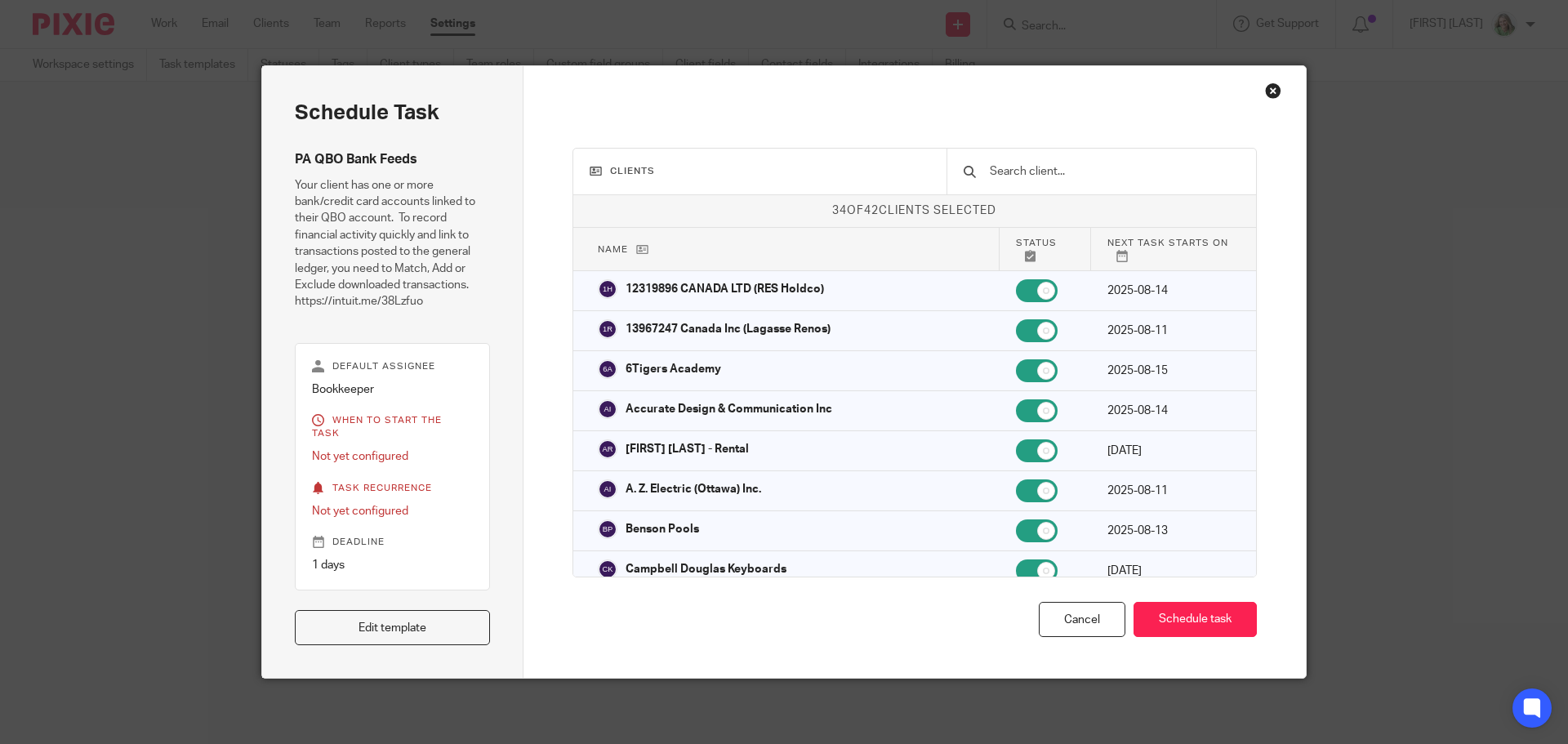 scroll, scrollTop: 0, scrollLeft: 0, axis: both 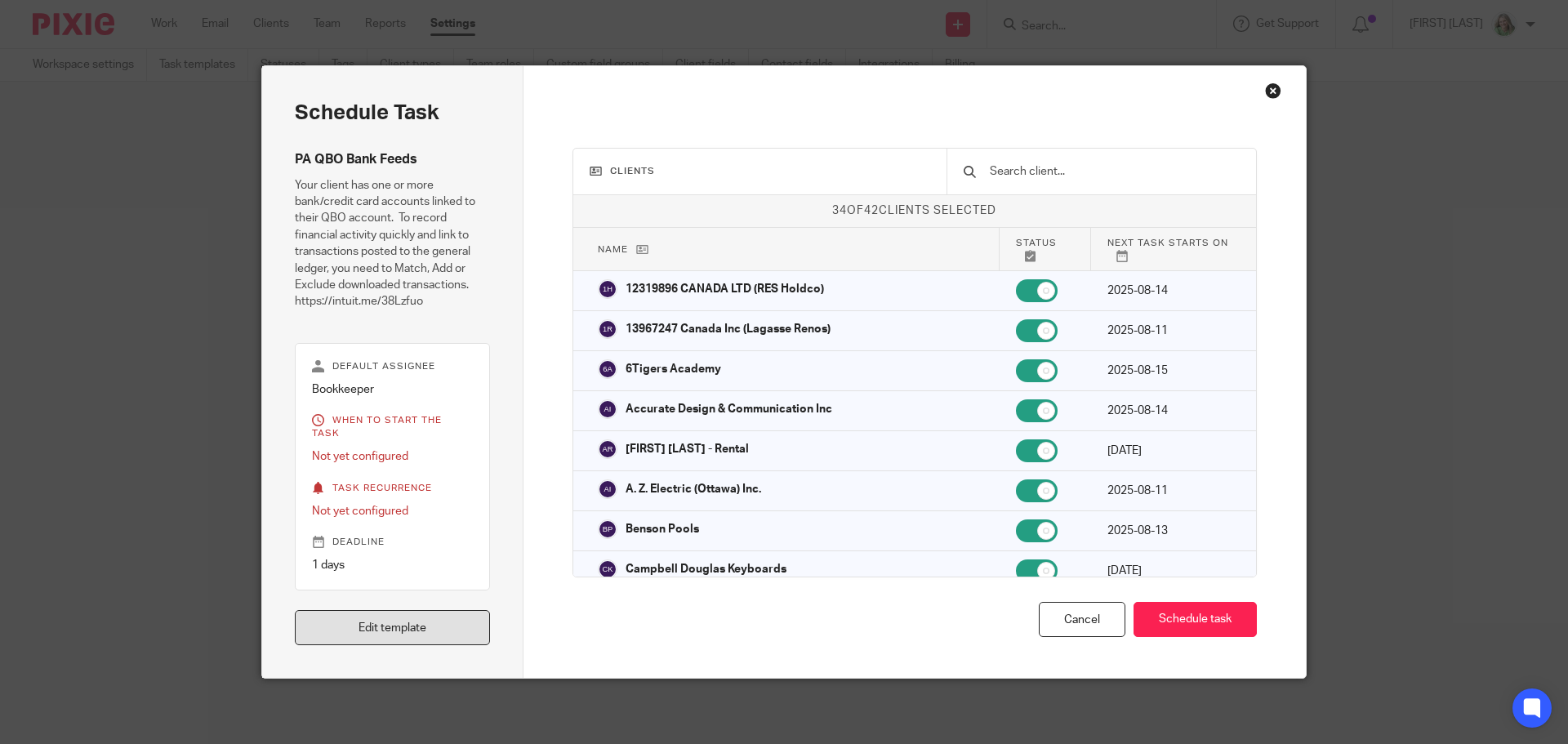 click on "Edit template" at bounding box center [392, 627] 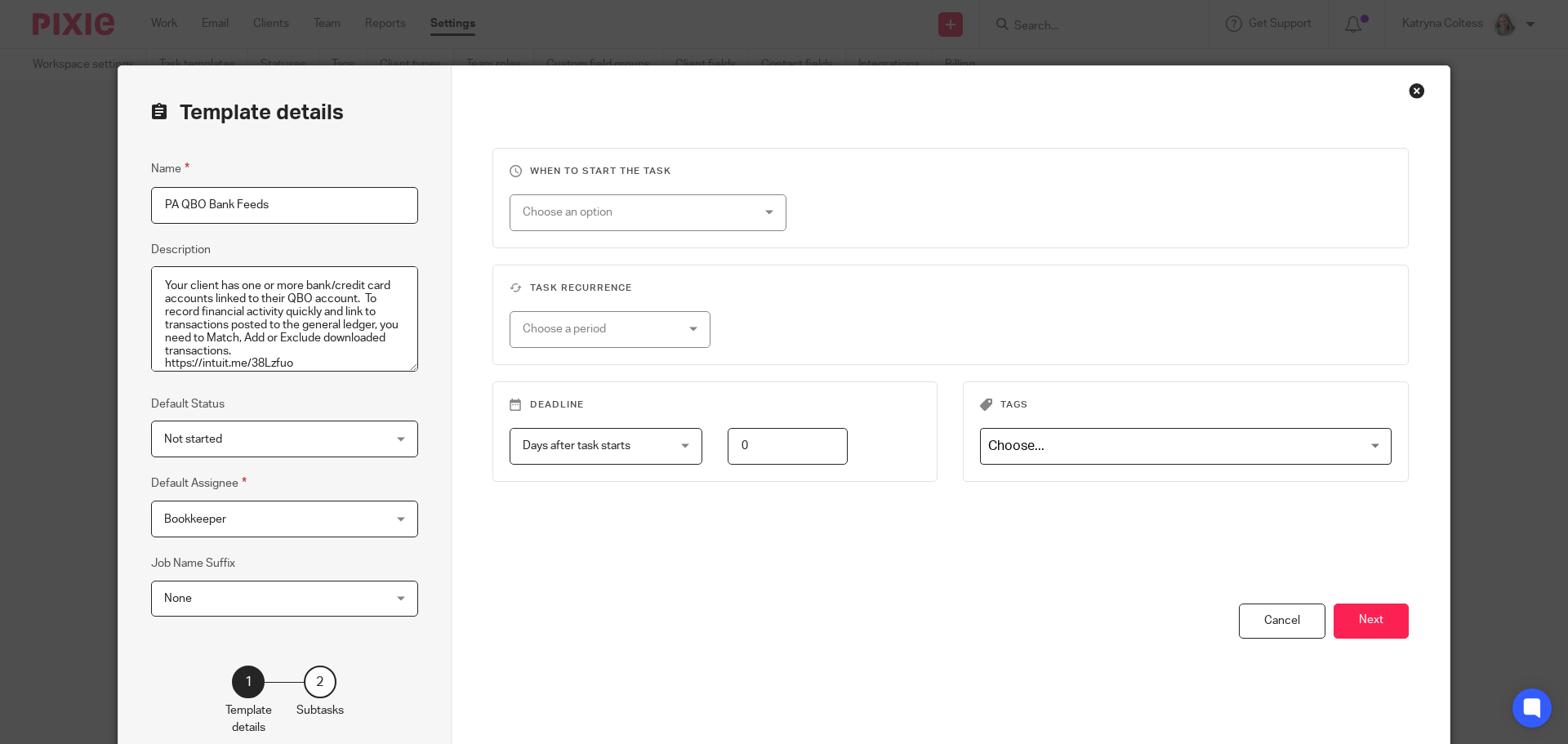 scroll, scrollTop: 0, scrollLeft: 0, axis: both 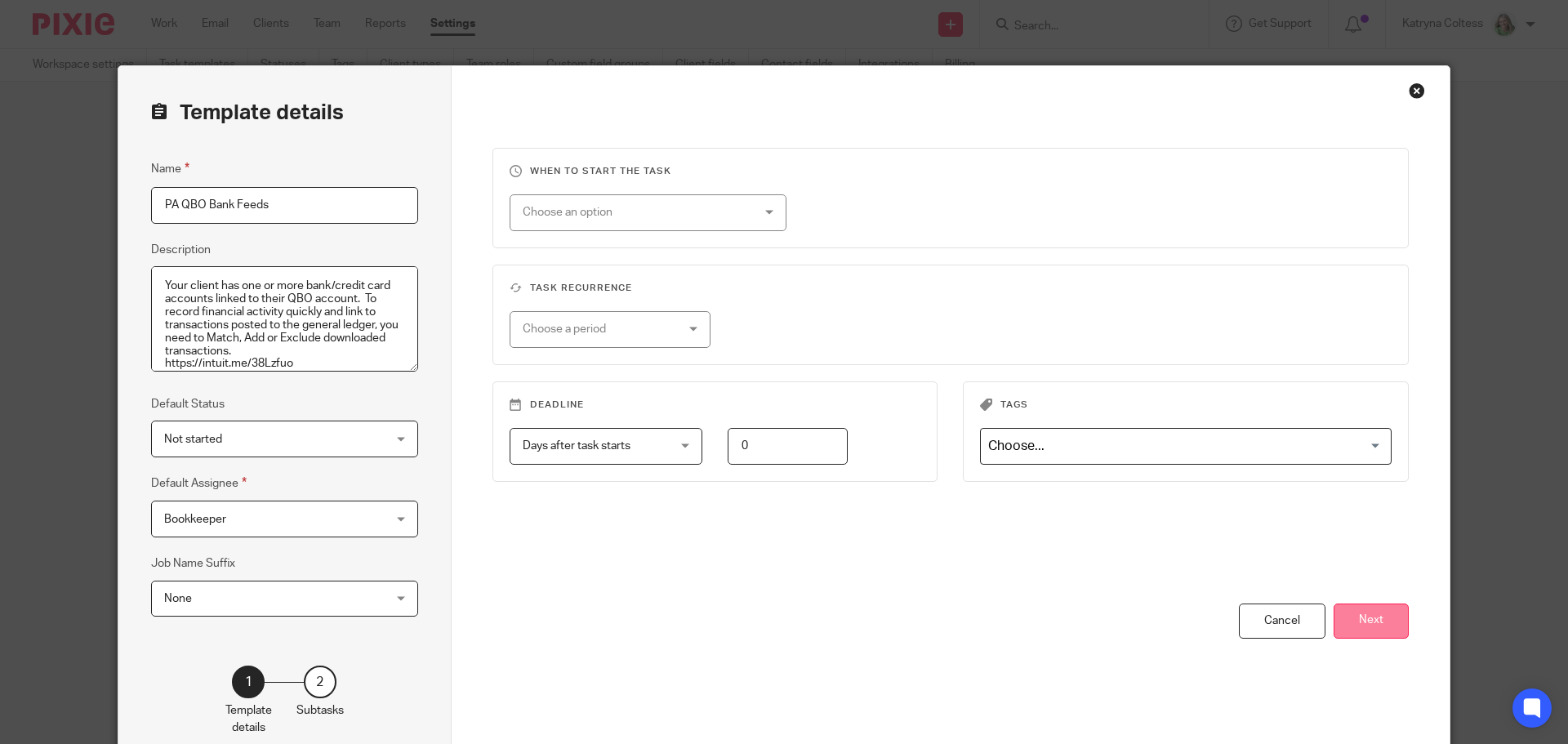 click on "Next" at bounding box center (1371, 621) 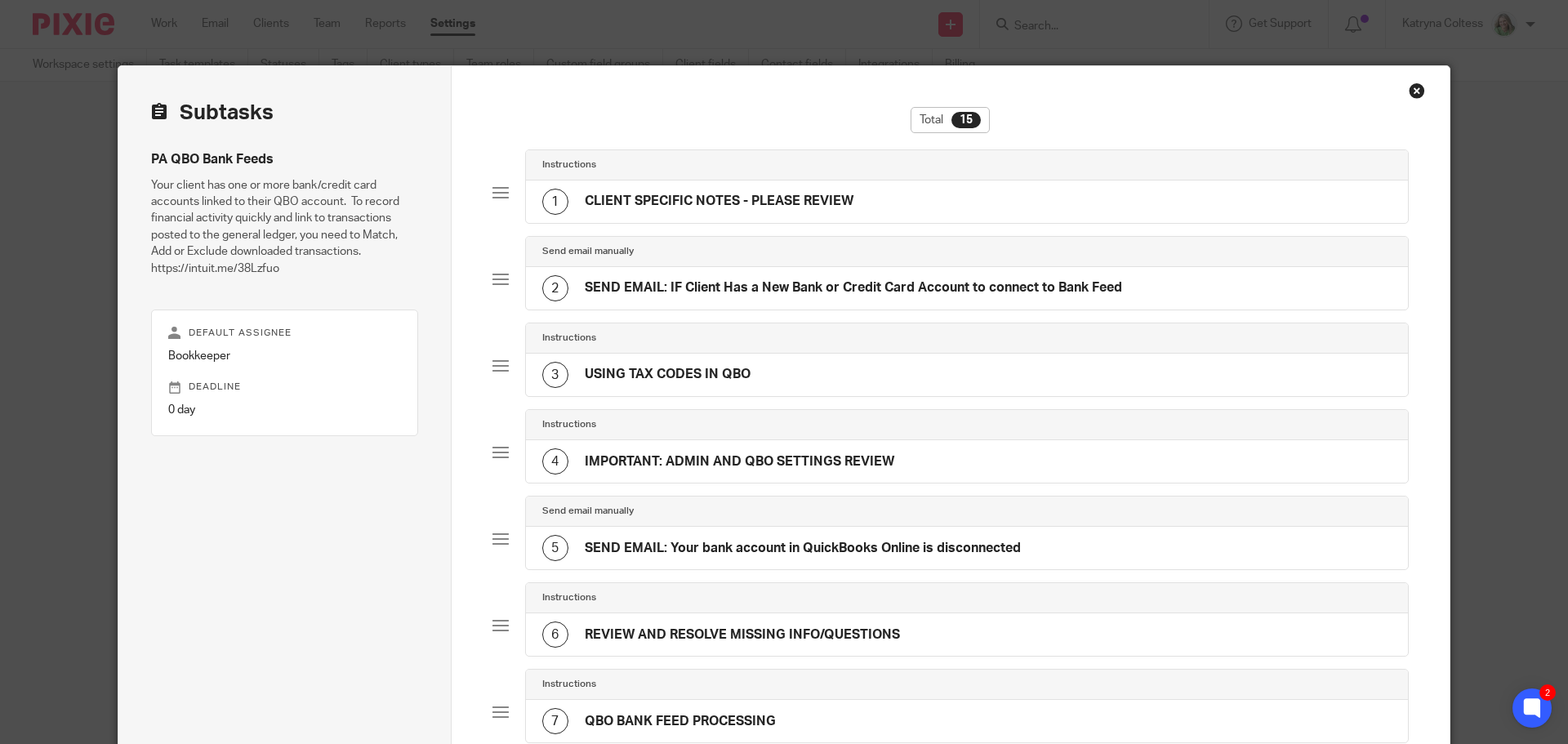 click on "SEND EMAIL: Your bank account in QuickBooks Online is disconnected" 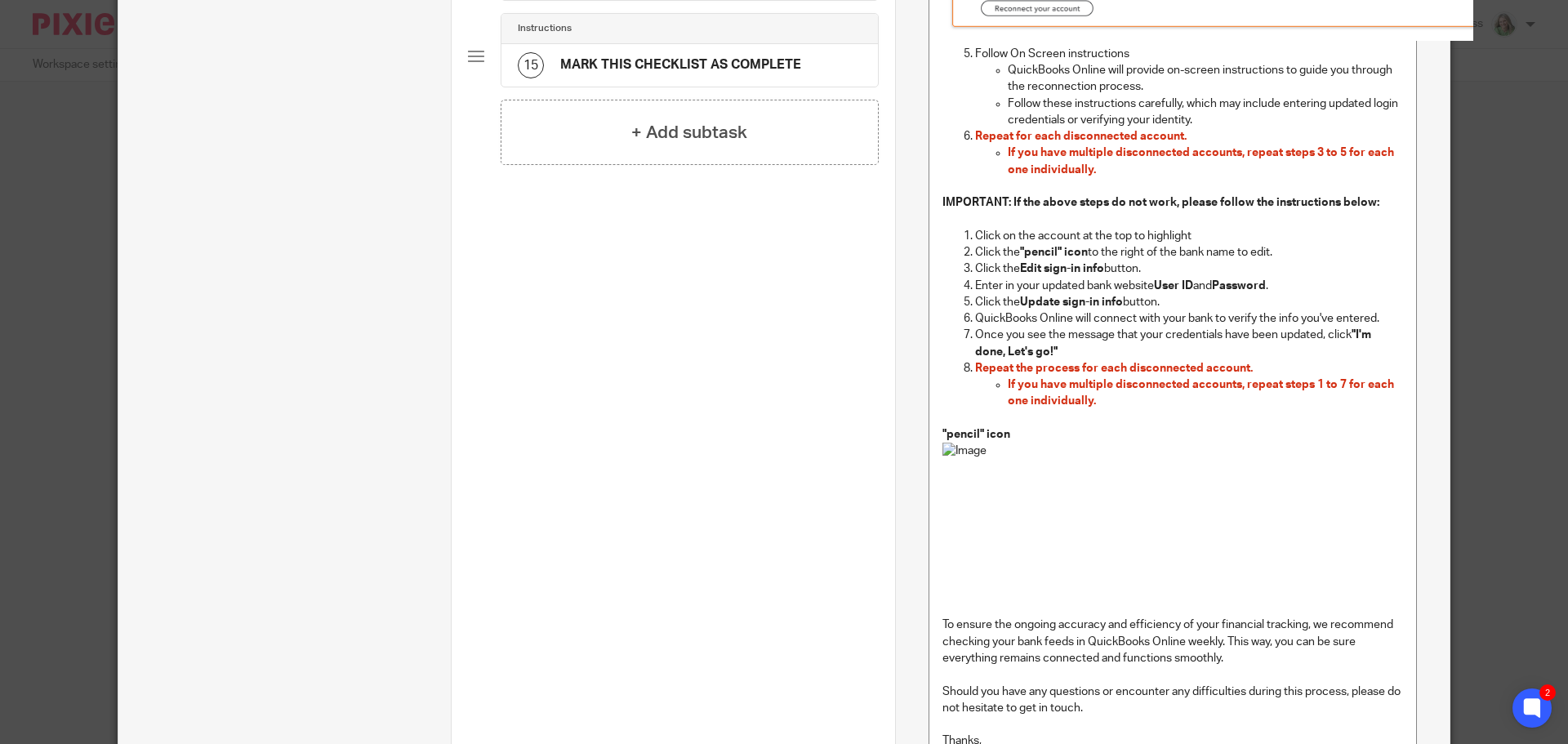 scroll, scrollTop: 1552, scrollLeft: 0, axis: vertical 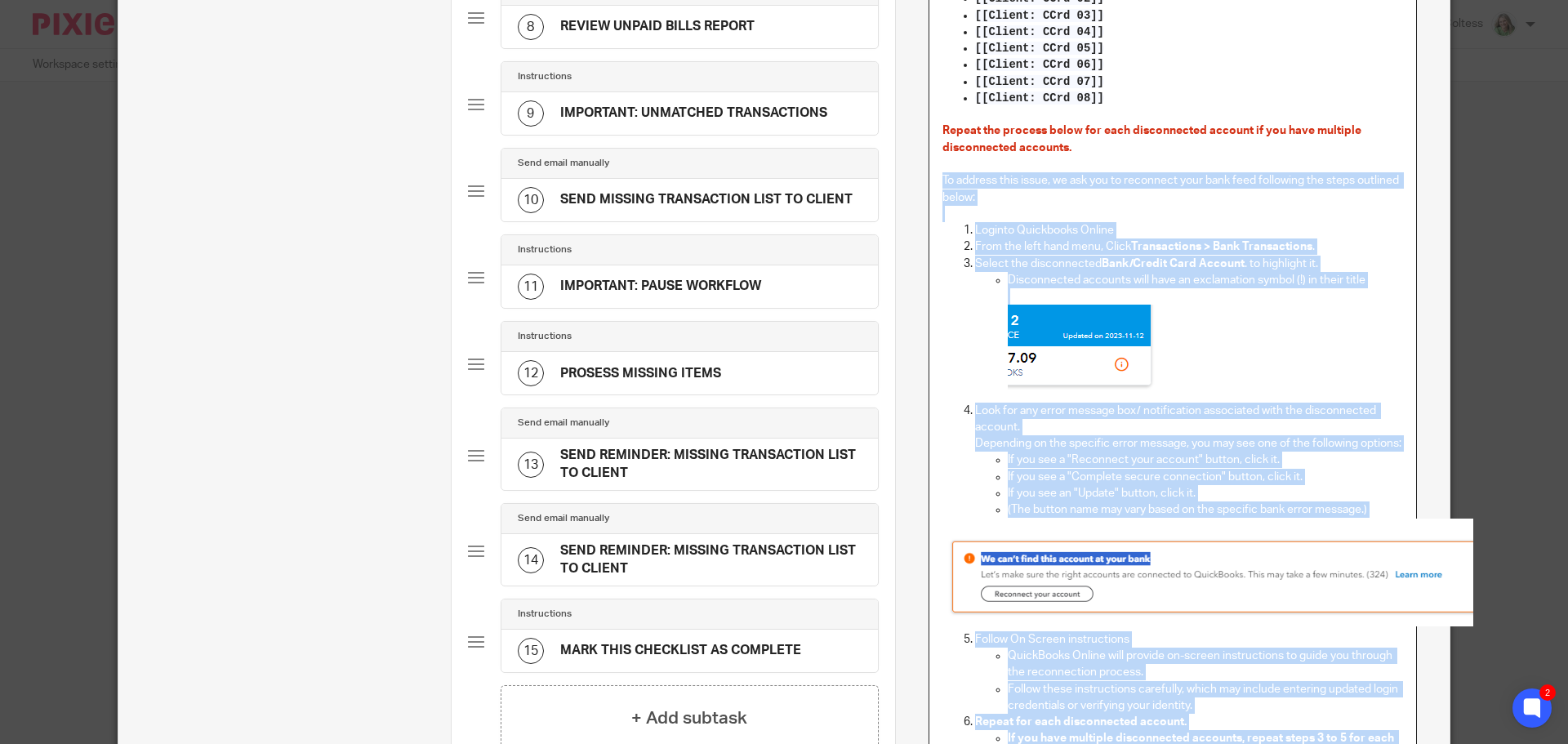 drag, startPoint x: 1187, startPoint y: 457, endPoint x: 934, endPoint y: 180, distance: 375.15064 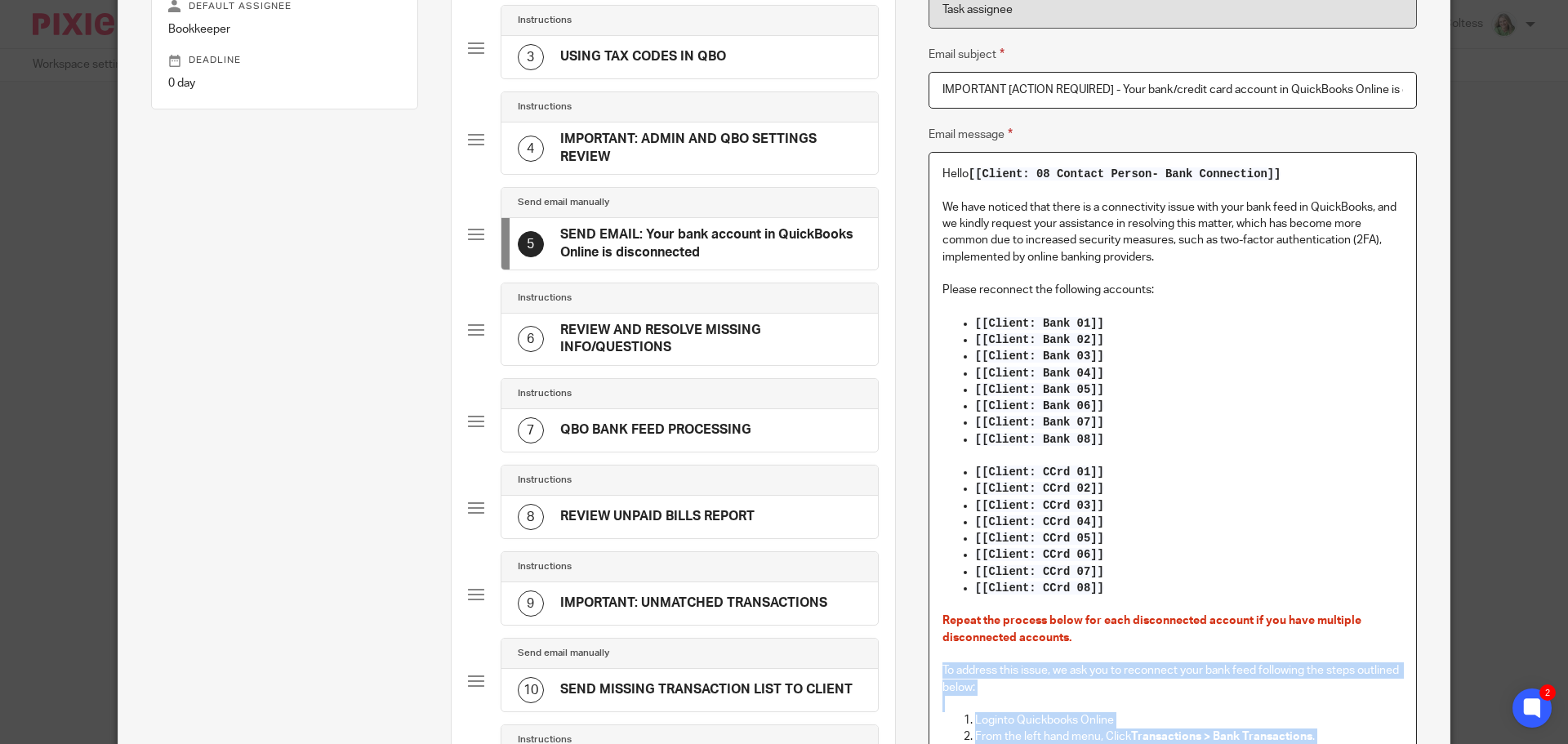 scroll, scrollTop: 0, scrollLeft: 0, axis: both 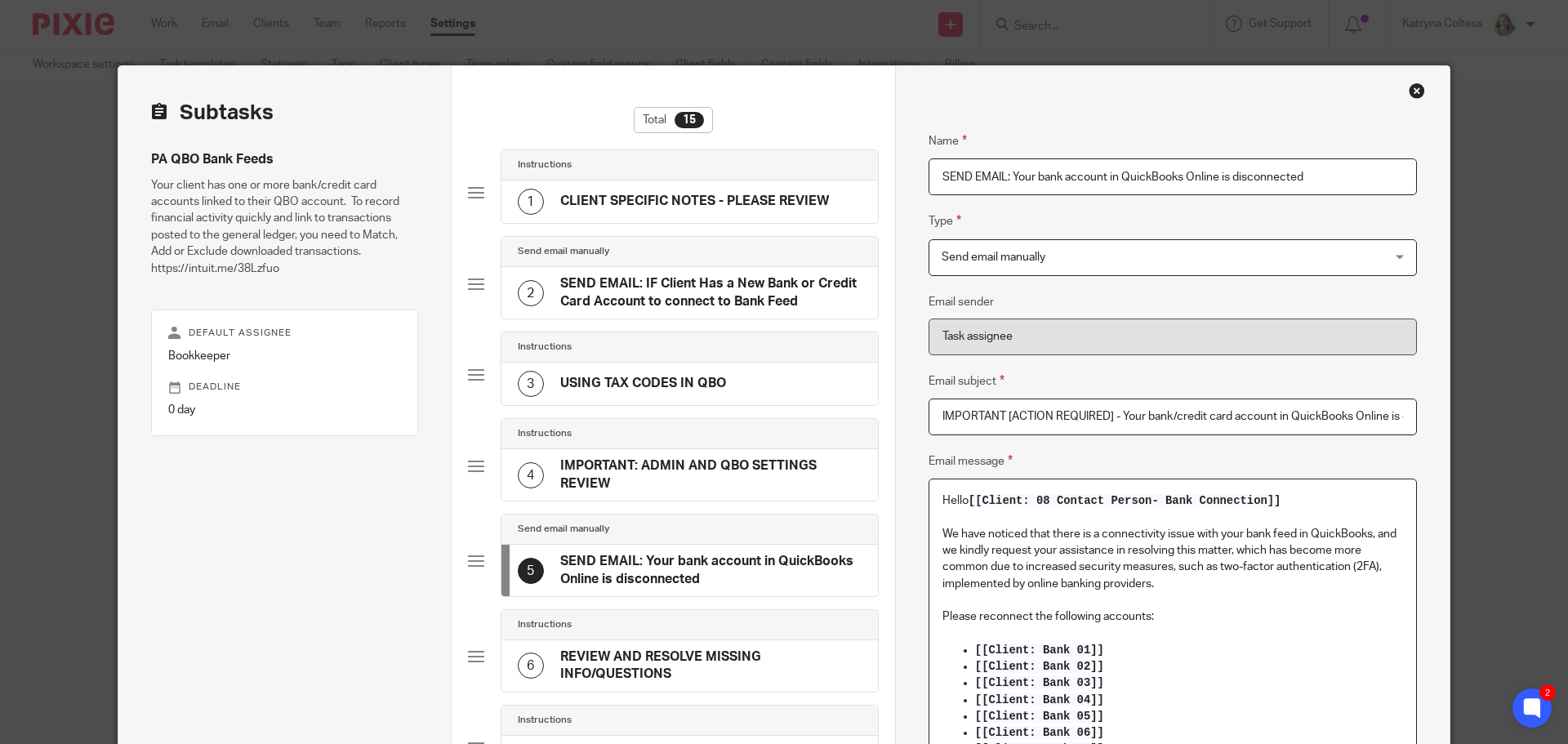 click at bounding box center [1417, 91] 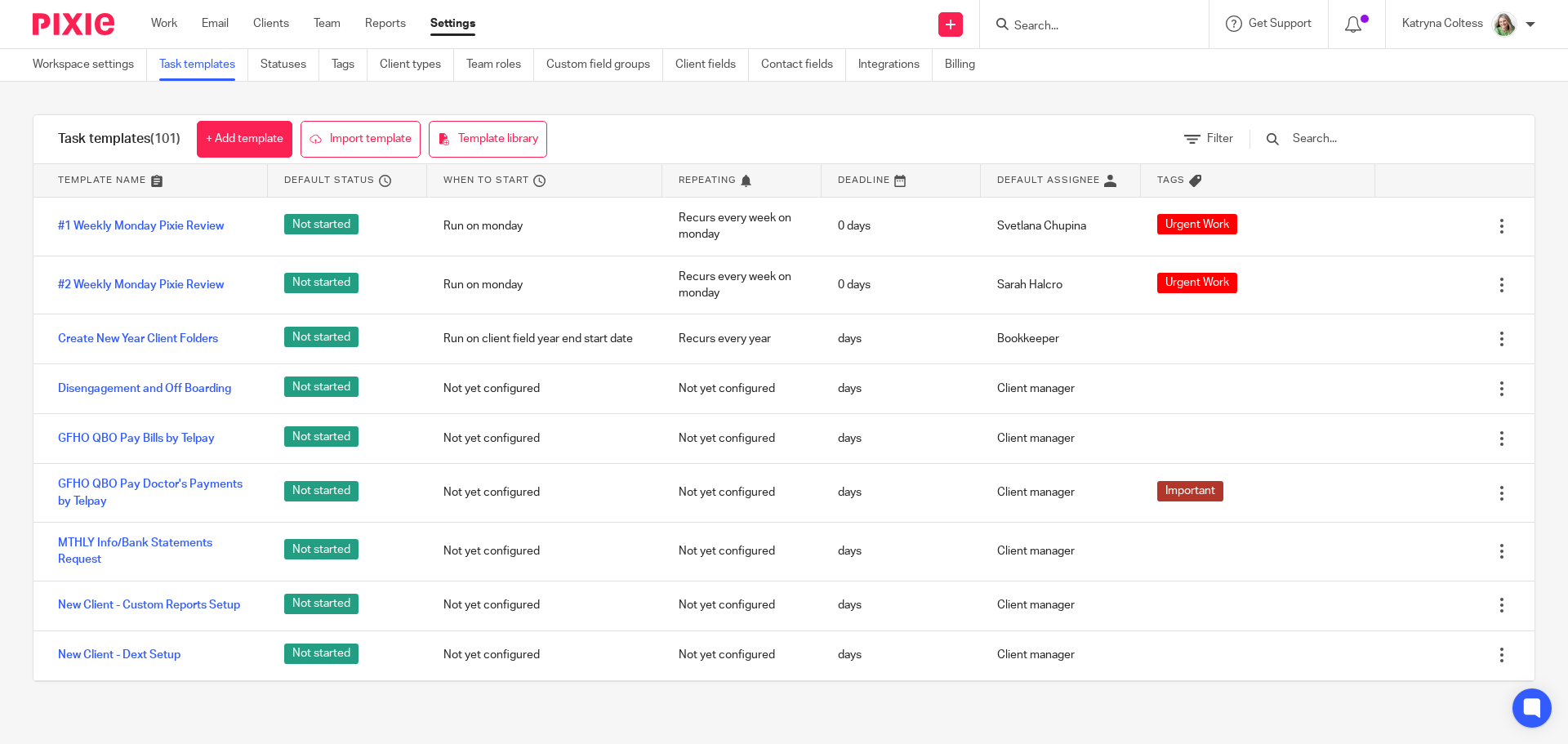 scroll, scrollTop: 0, scrollLeft: 0, axis: both 